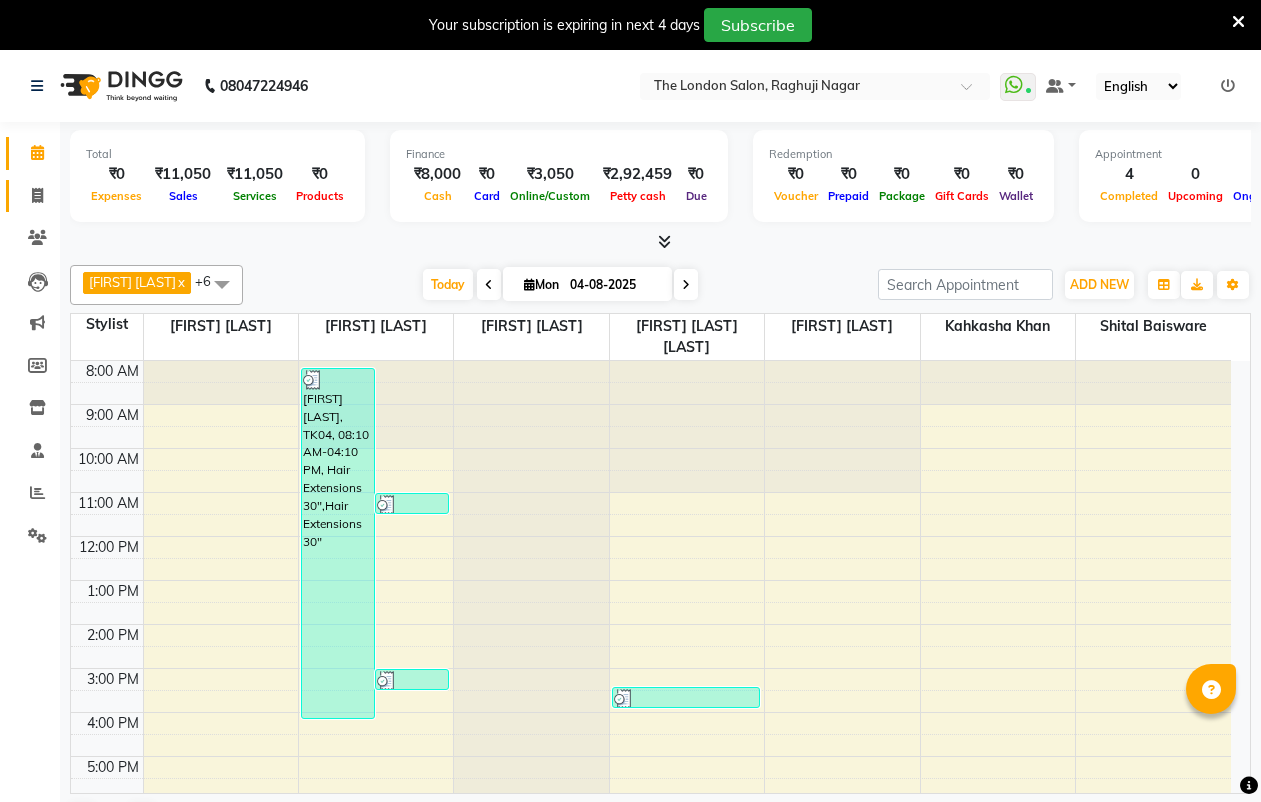 scroll, scrollTop: 0, scrollLeft: 0, axis: both 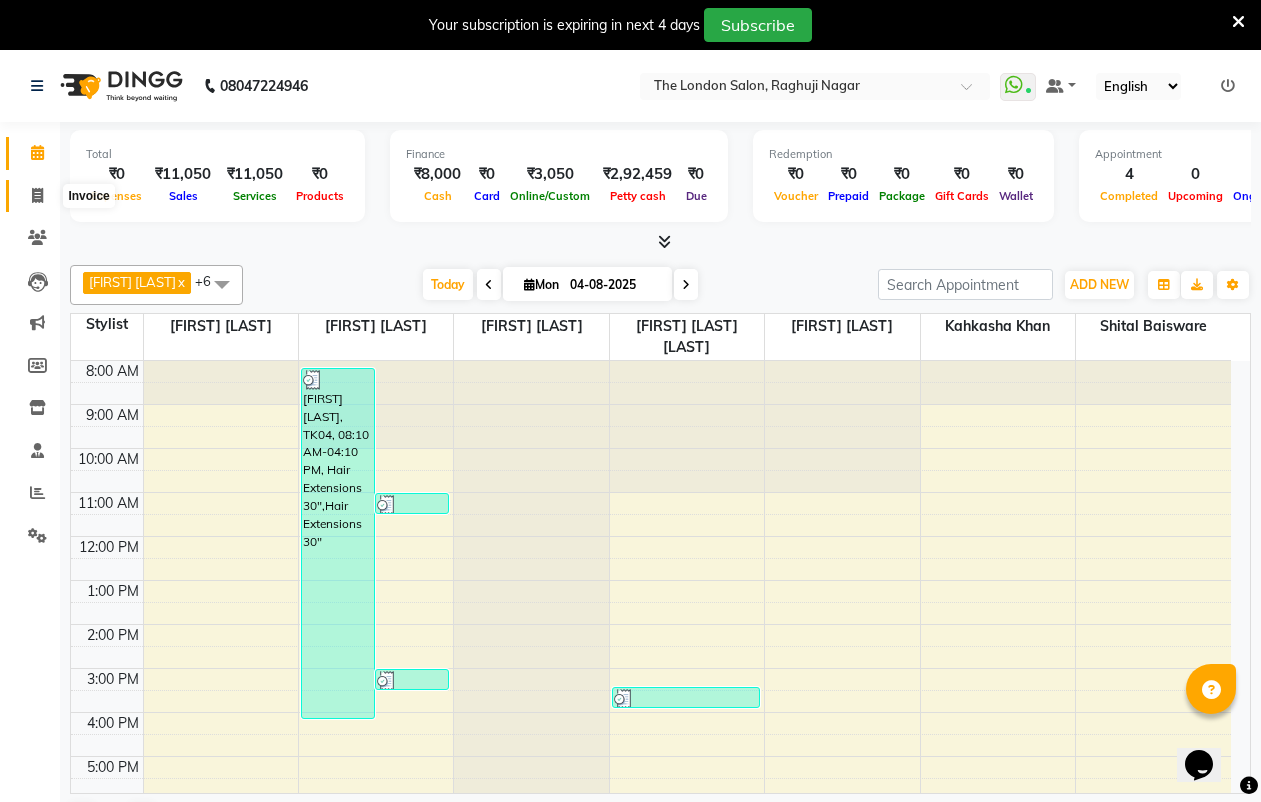 click 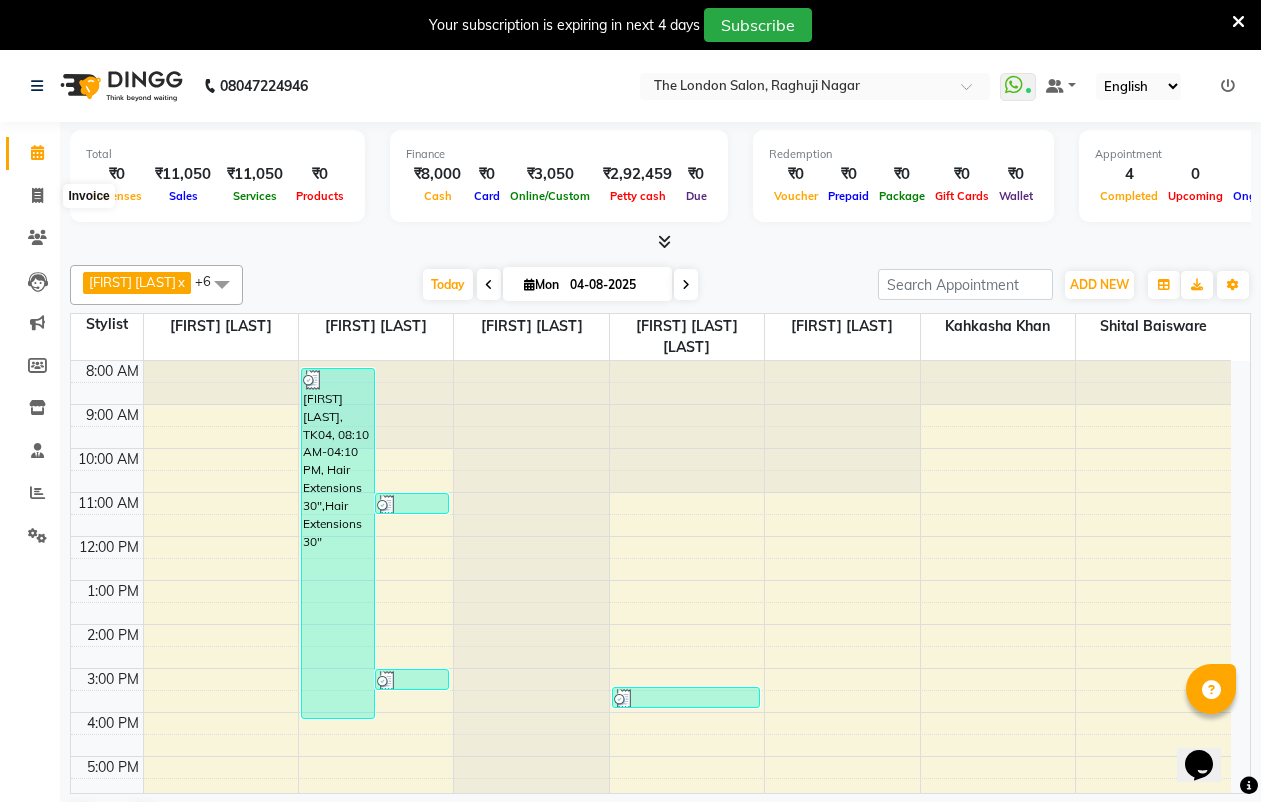 select on "4682" 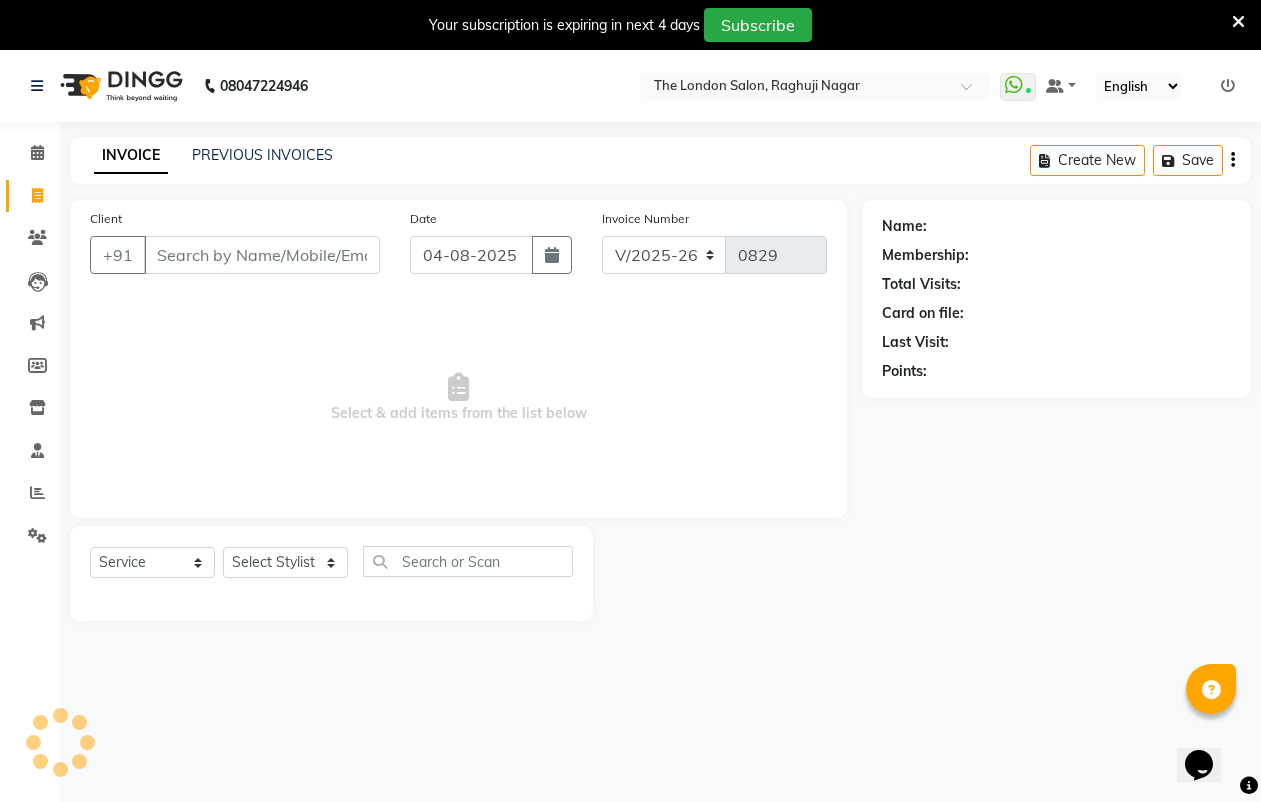 click on "Clients" 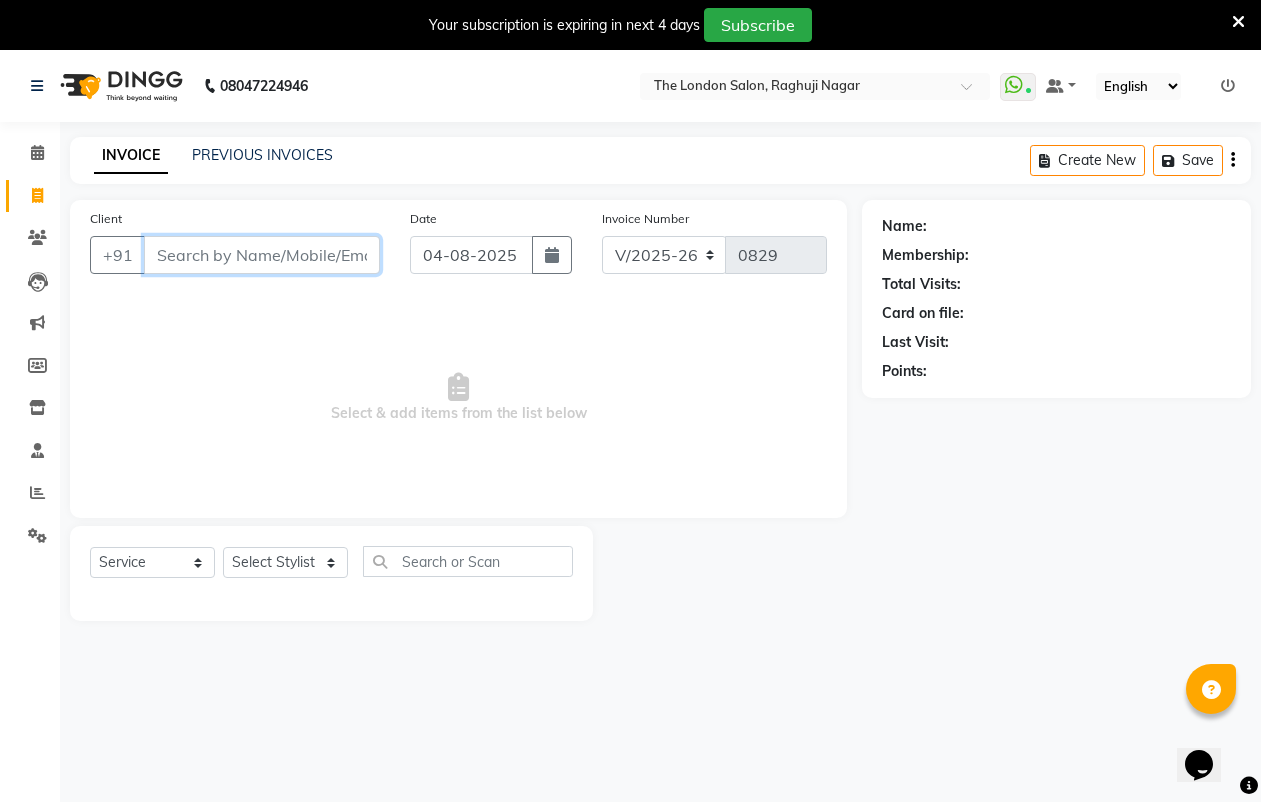 click on "Client" at bounding box center [262, 255] 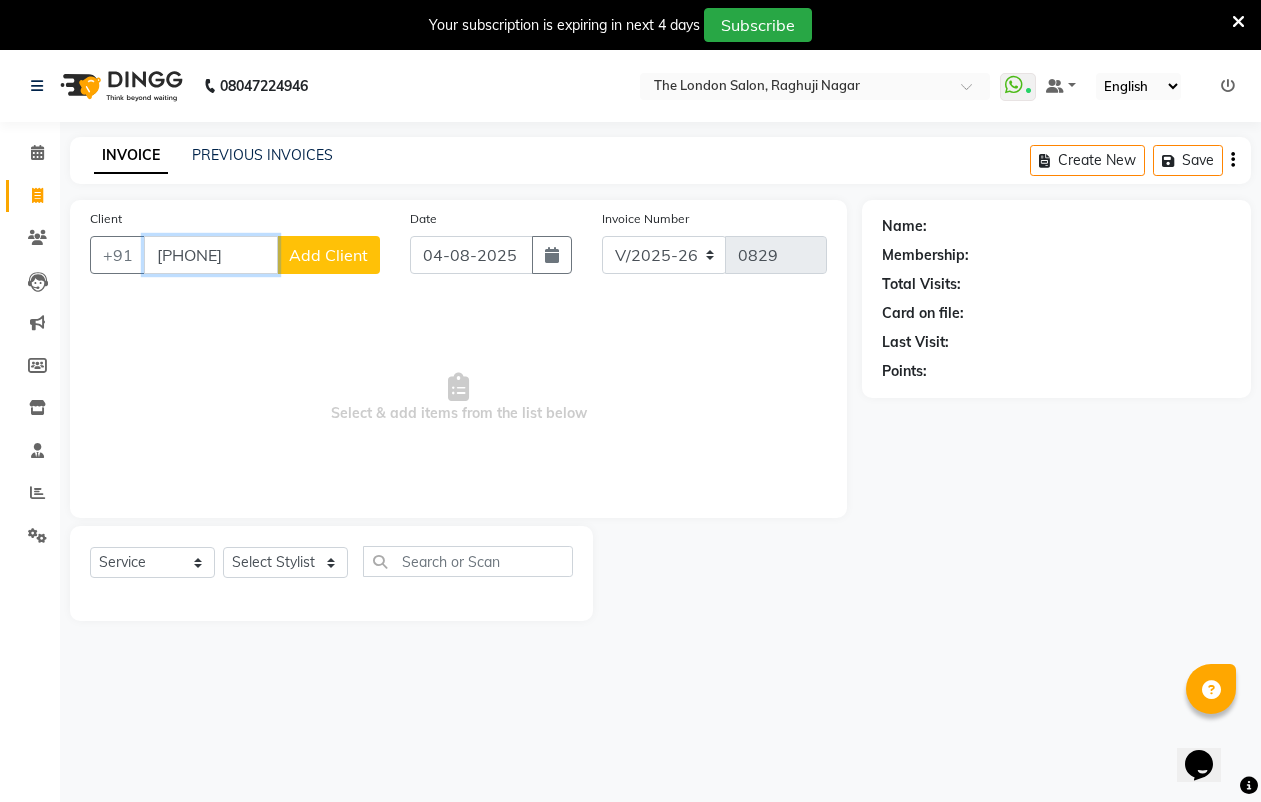 type on "[PHONE]" 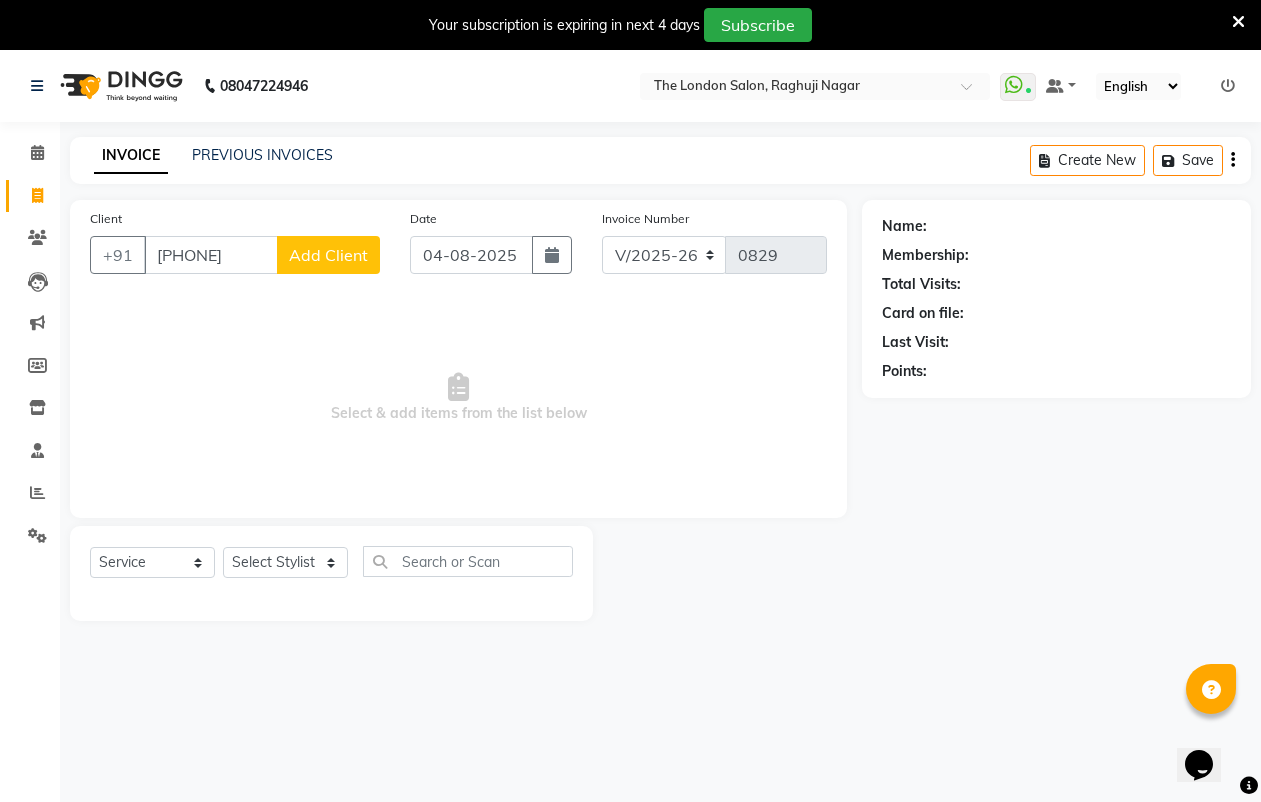 click on "Add Client" 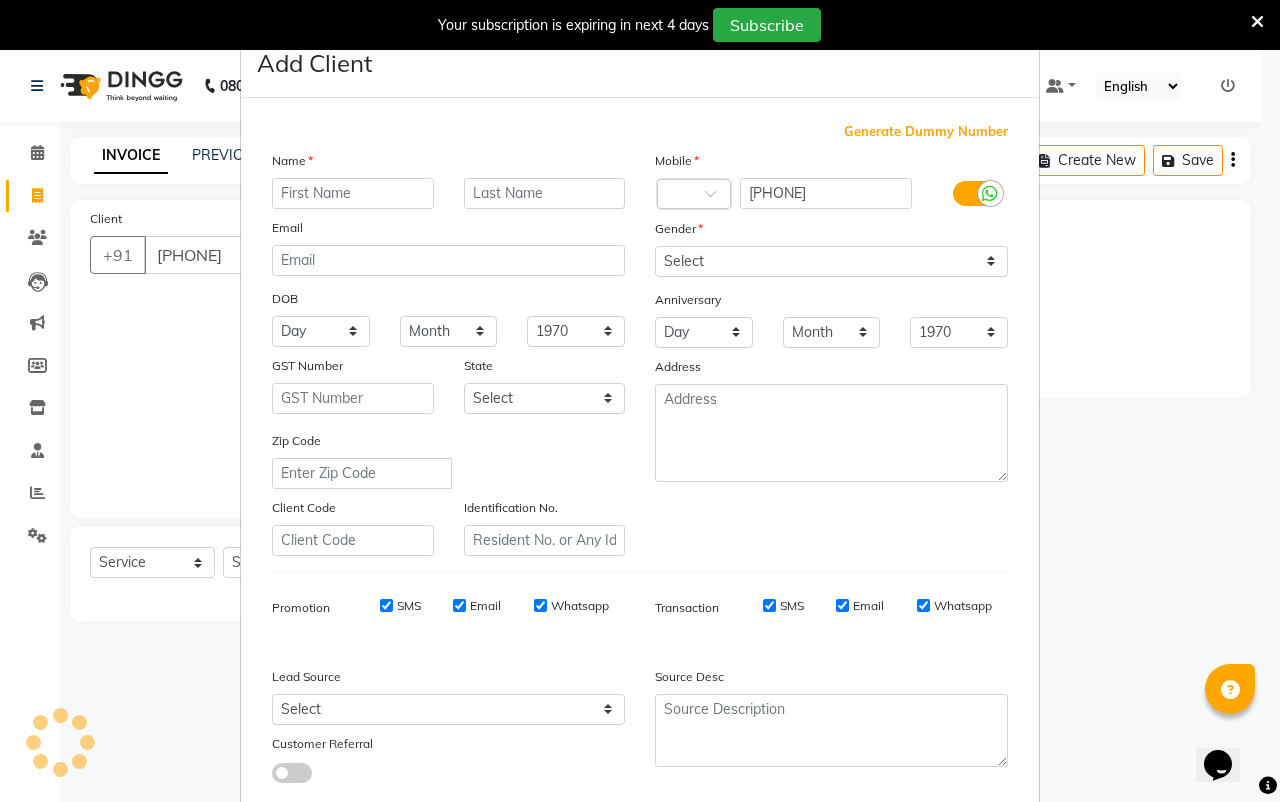 click at bounding box center [353, 193] 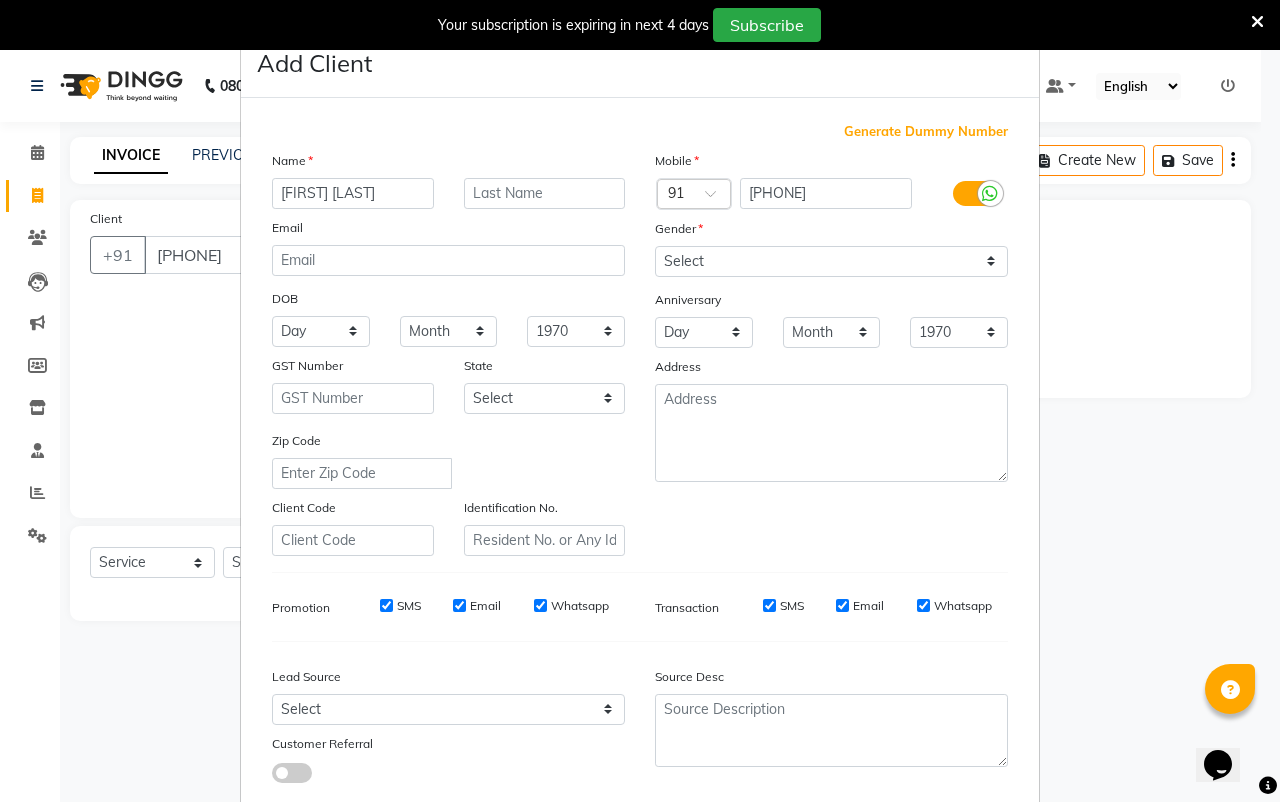 type on "[FIRST] [LAST]" 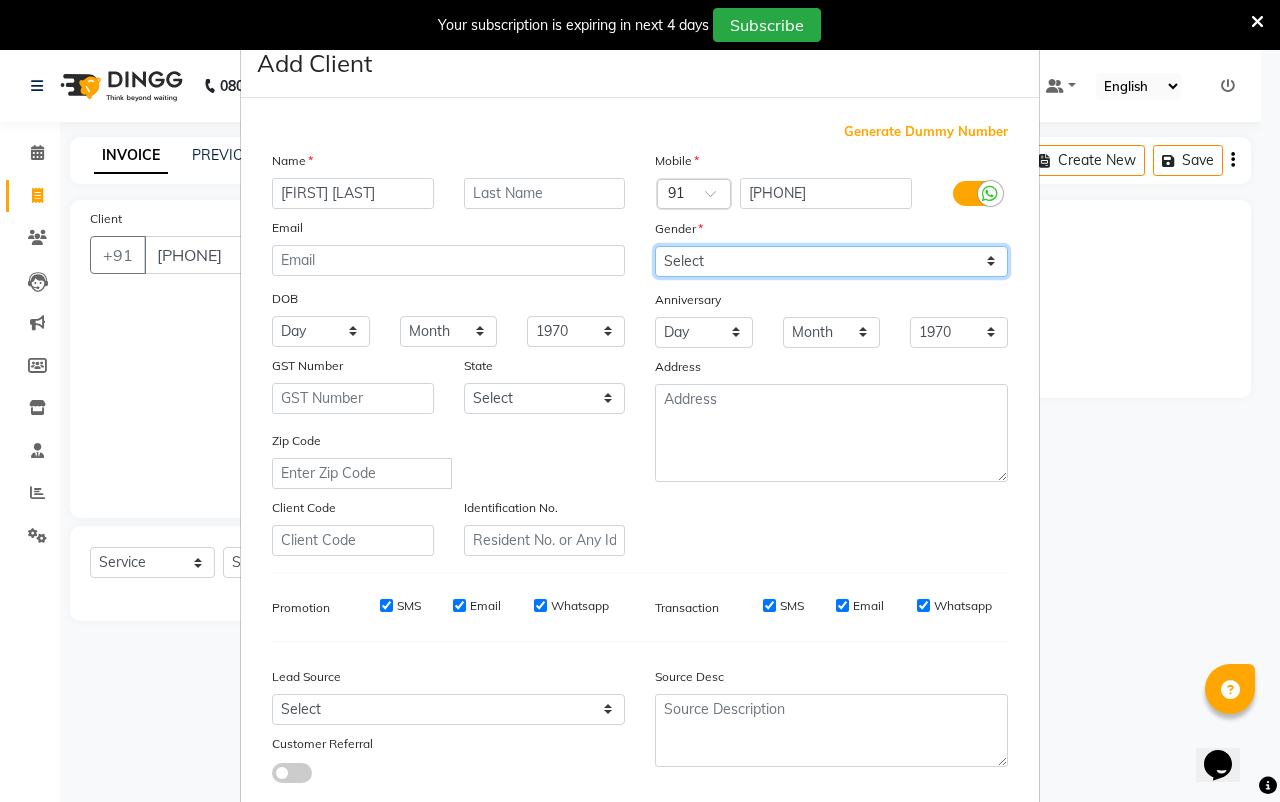 click on "Select Male Female Other Prefer Not To Say" at bounding box center [831, 261] 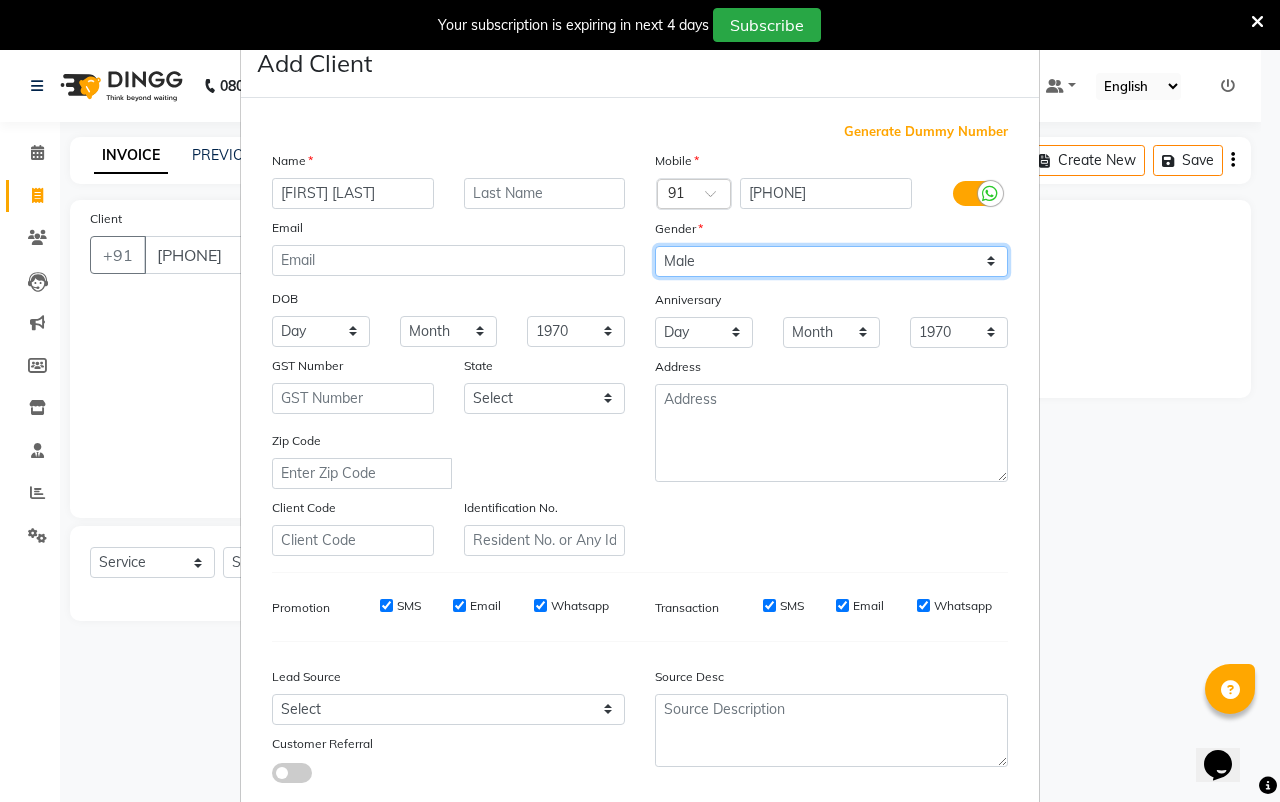 click on "Select Male Female Other Prefer Not To Say" at bounding box center (831, 261) 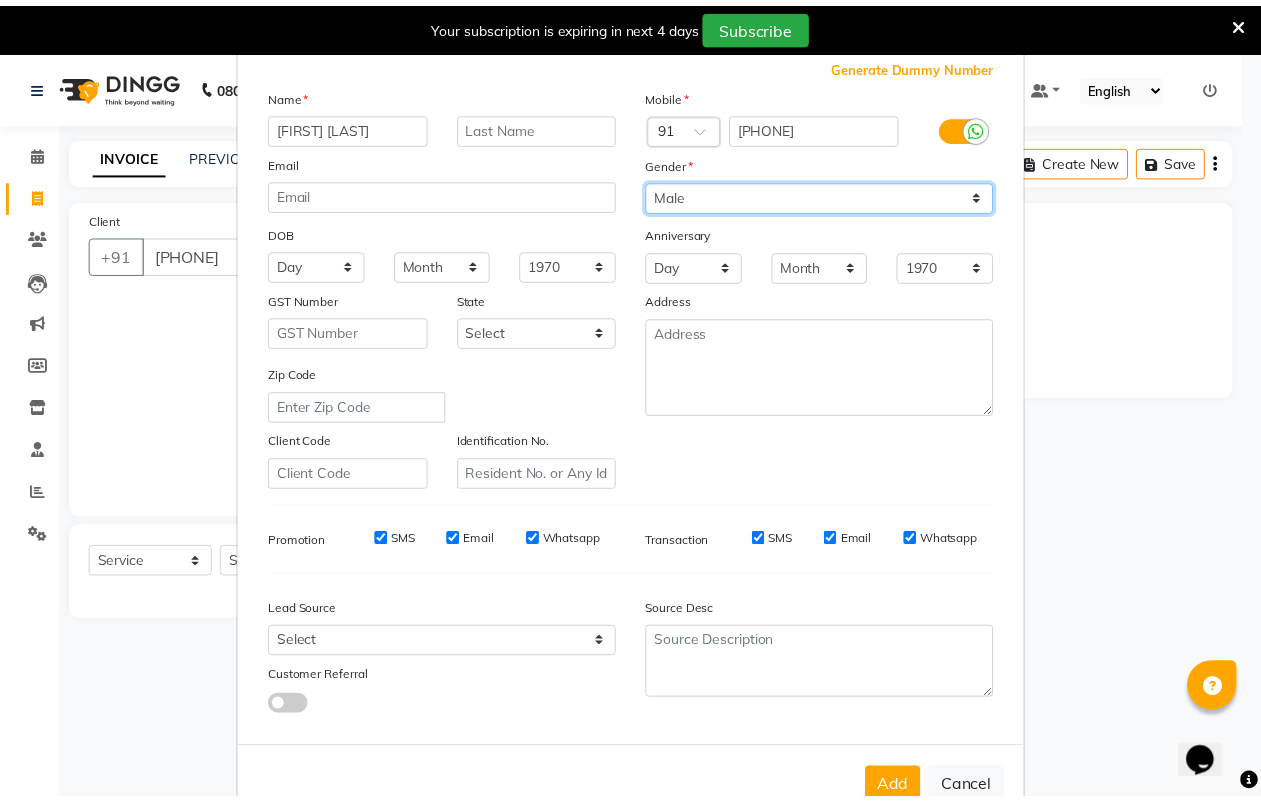 scroll, scrollTop: 121, scrollLeft: 0, axis: vertical 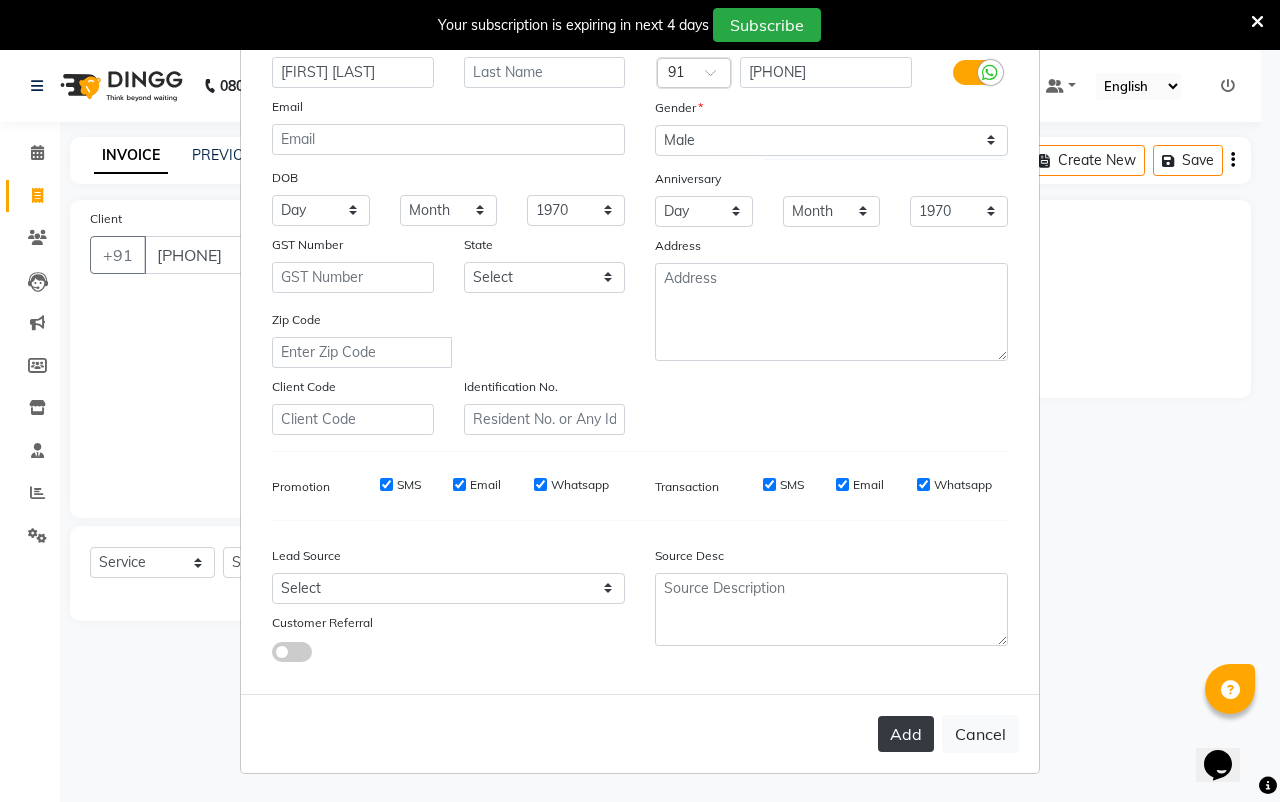 click on "Add" at bounding box center (906, 734) 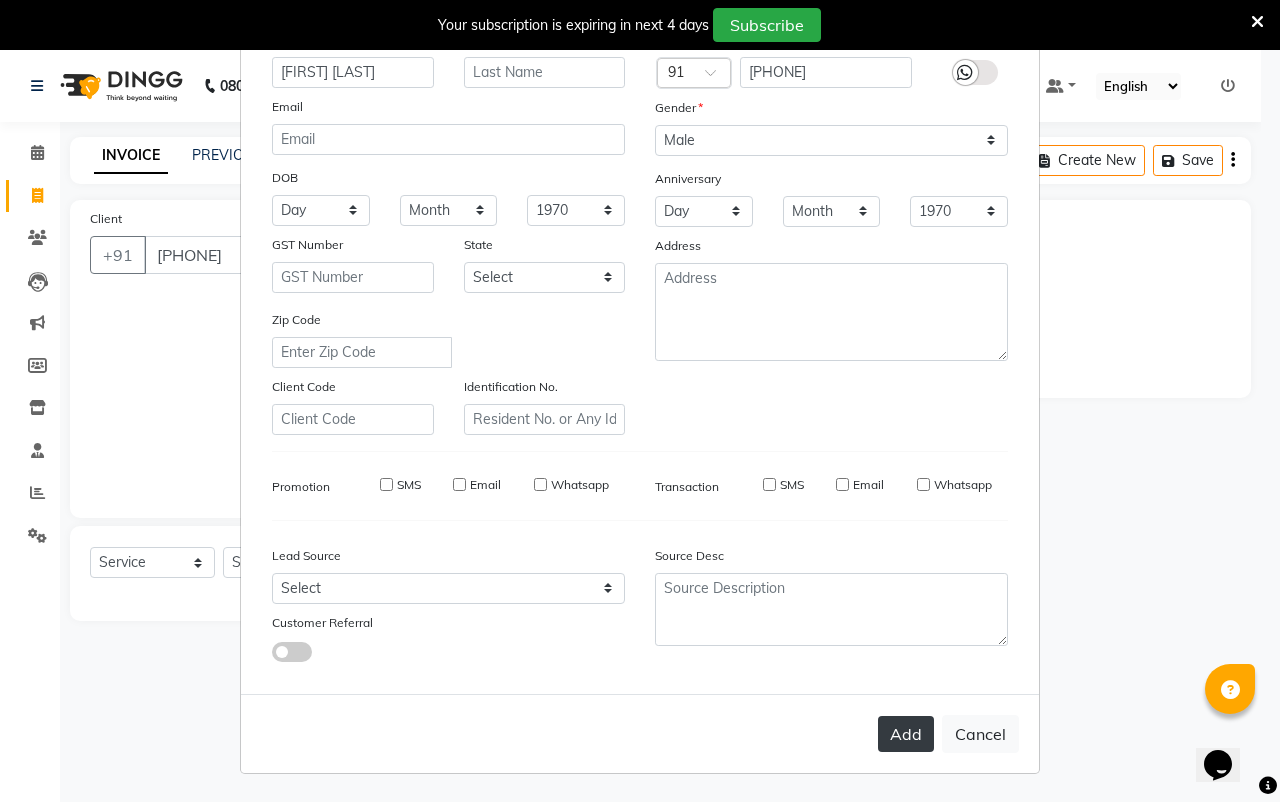 type 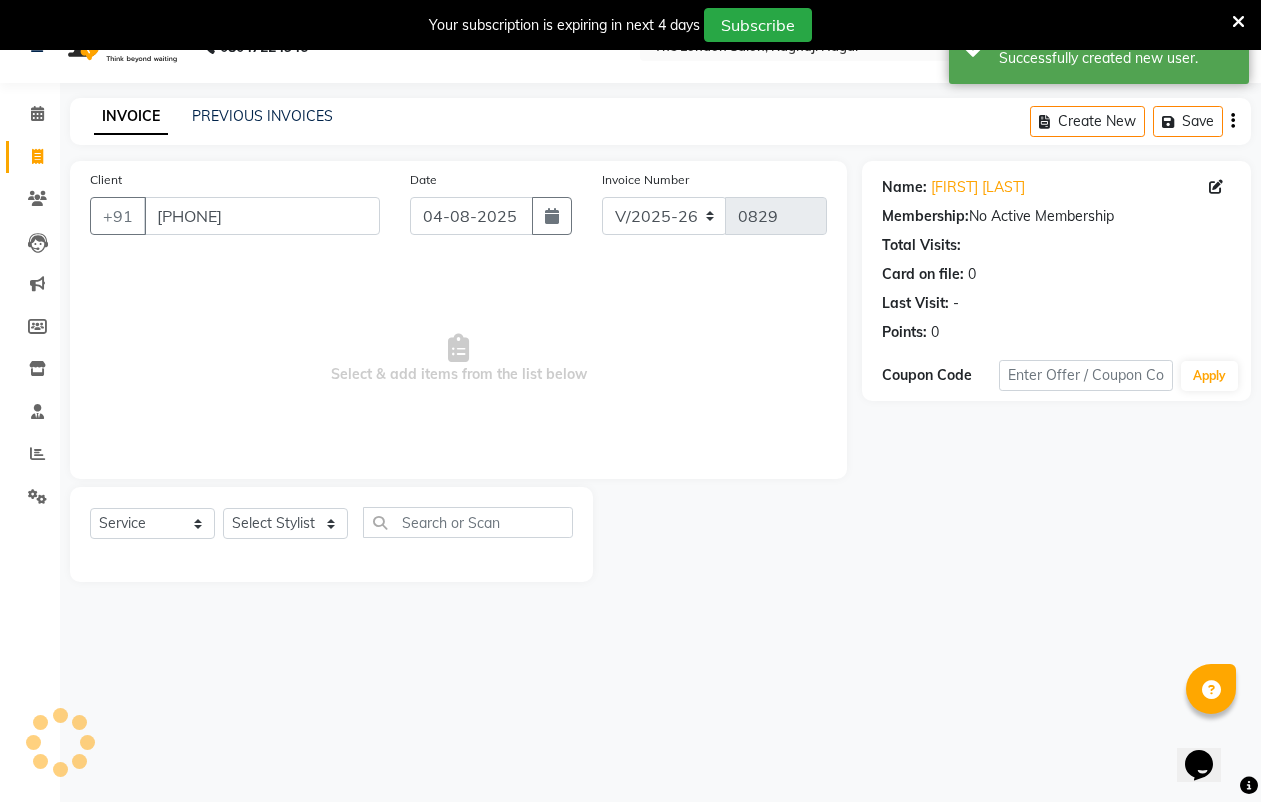 scroll, scrollTop: 50, scrollLeft: 0, axis: vertical 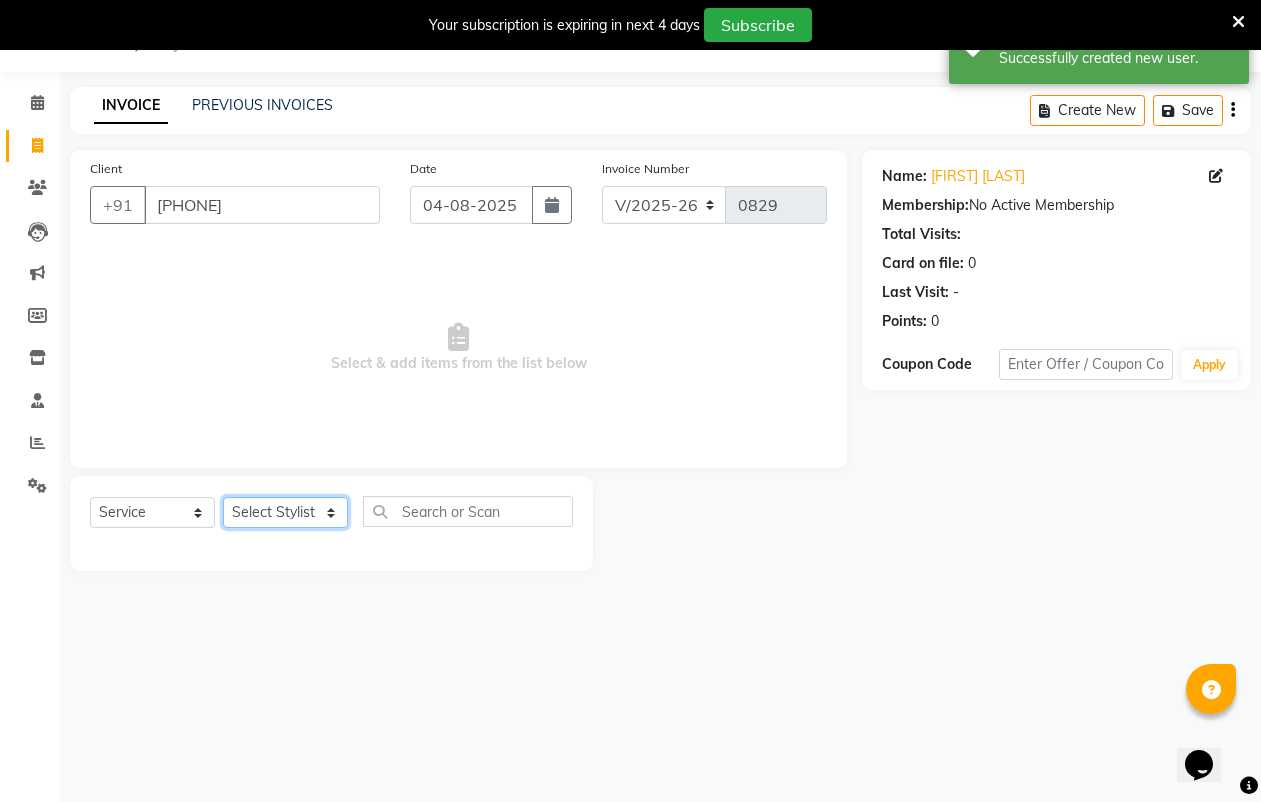 click on "Select Stylist [FIRST] [LAST] [FIRST] [LAST] [FIRST] [LAST] [FIRST] [LAST] [FIRST] [LAST] [FIRST] [LAST] [FIRST] [LAST] [FIRST] [LAST] [FIRST] [LAST] [FIRST] [LAST]" 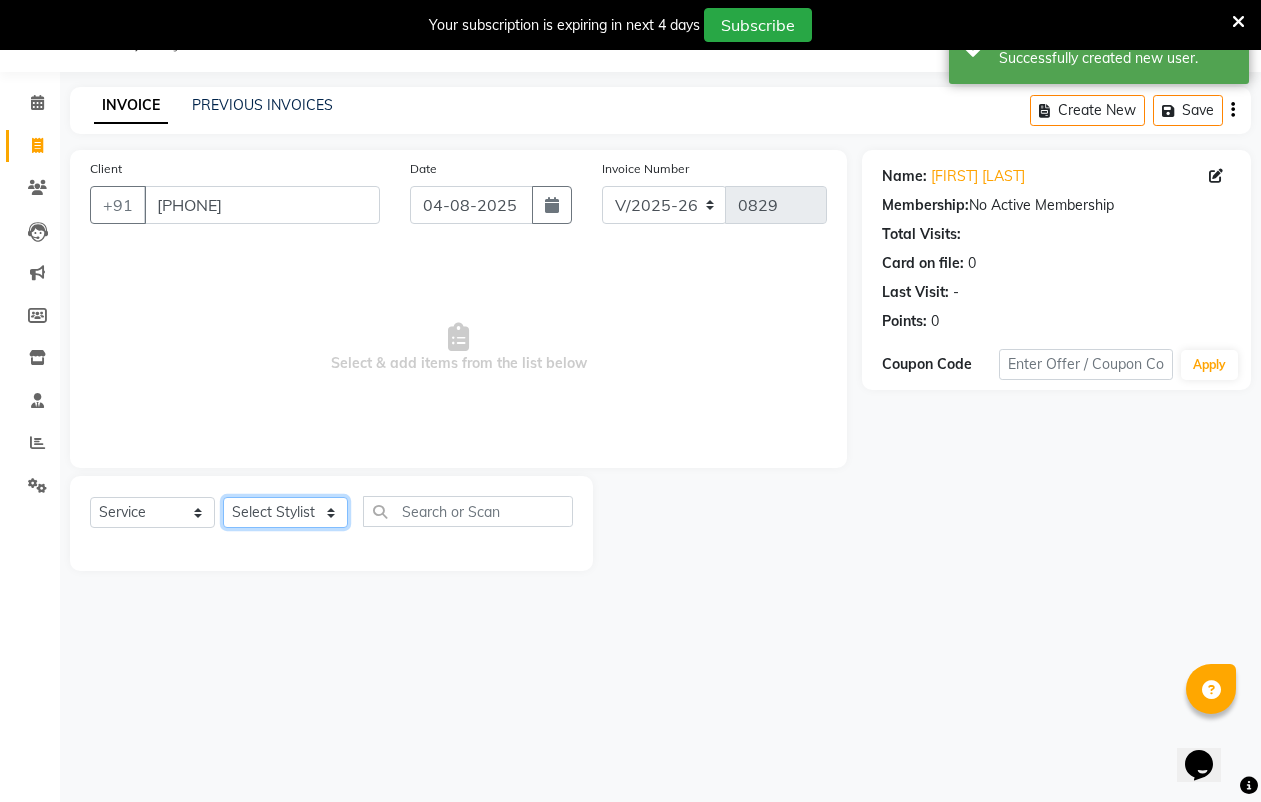 select on "44005" 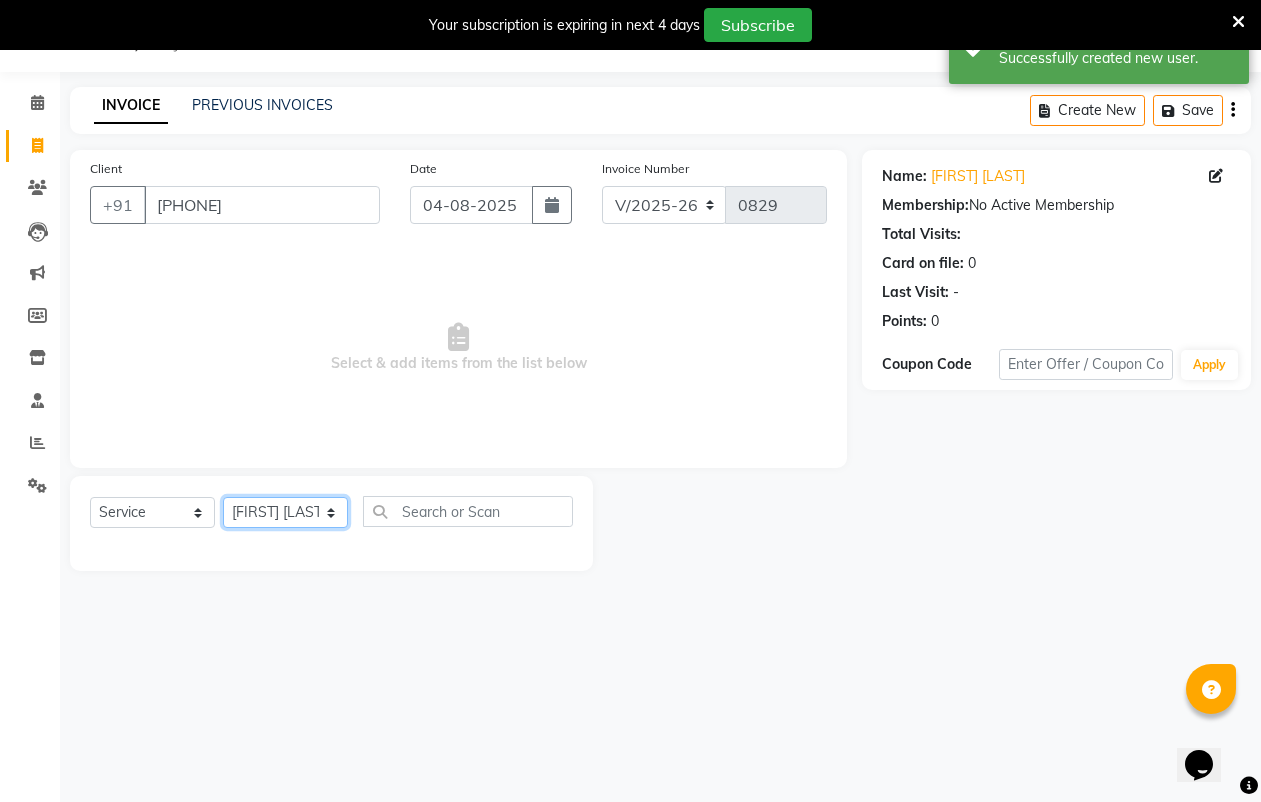 click on "Select Stylist [FIRST] [LAST] [FIRST] [LAST] [FIRST] [LAST] [FIRST] [LAST] [FIRST] [LAST] [FIRST] [LAST] [FIRST] [LAST] [FIRST] [LAST] [FIRST] [LAST] [FIRST] [LAST]" 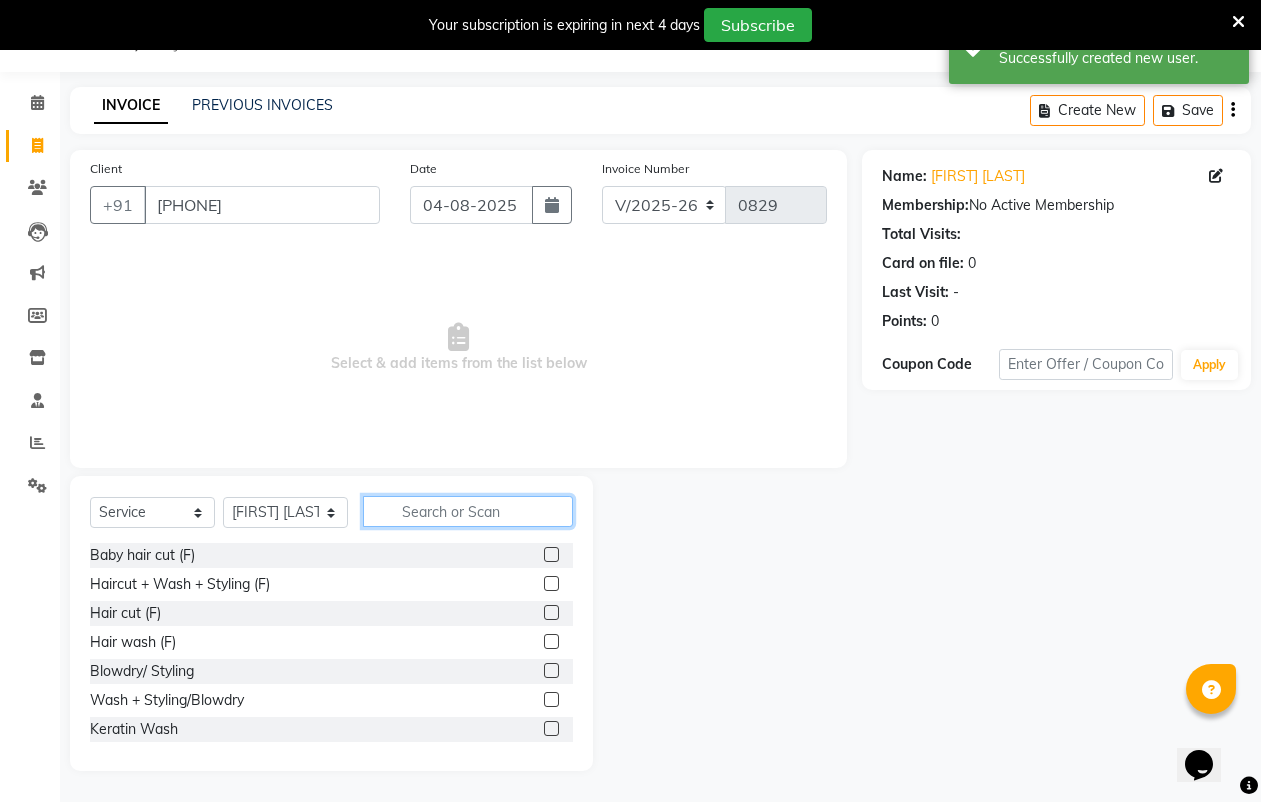 click 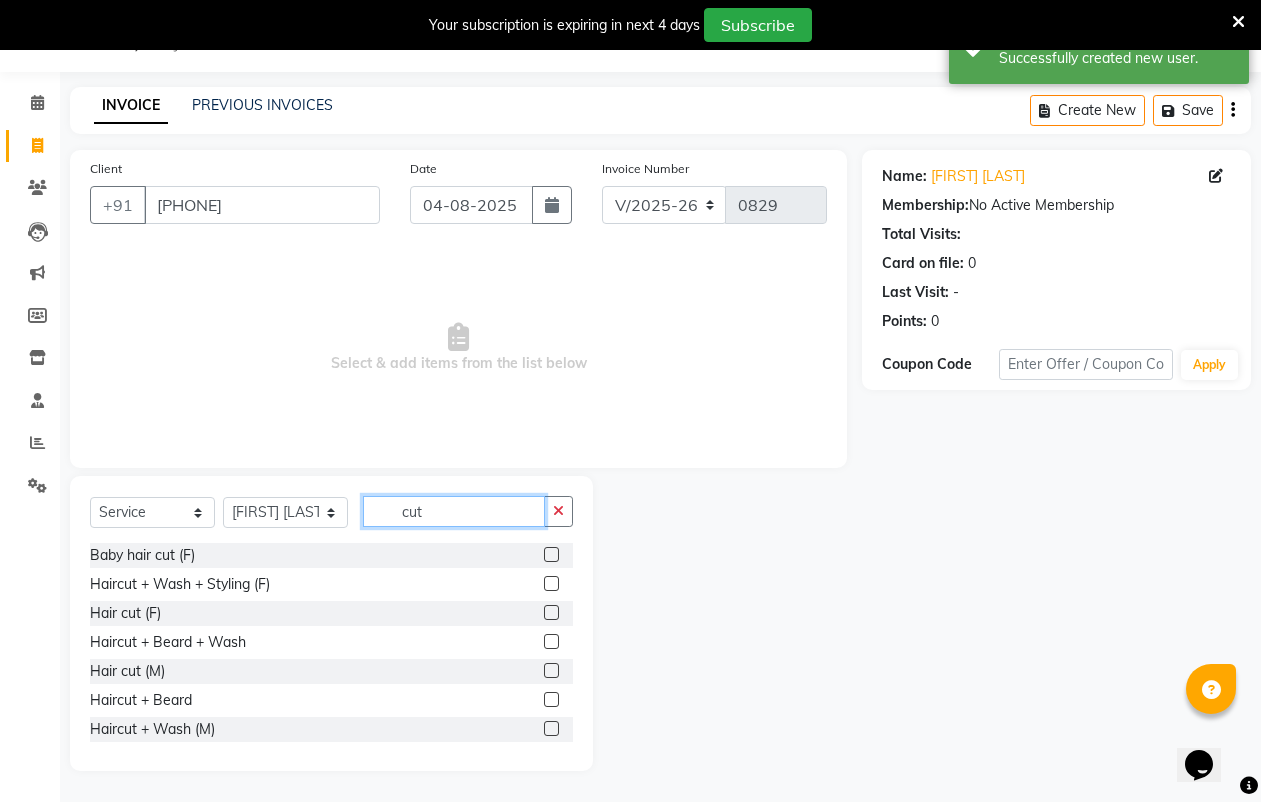 type on "cut" 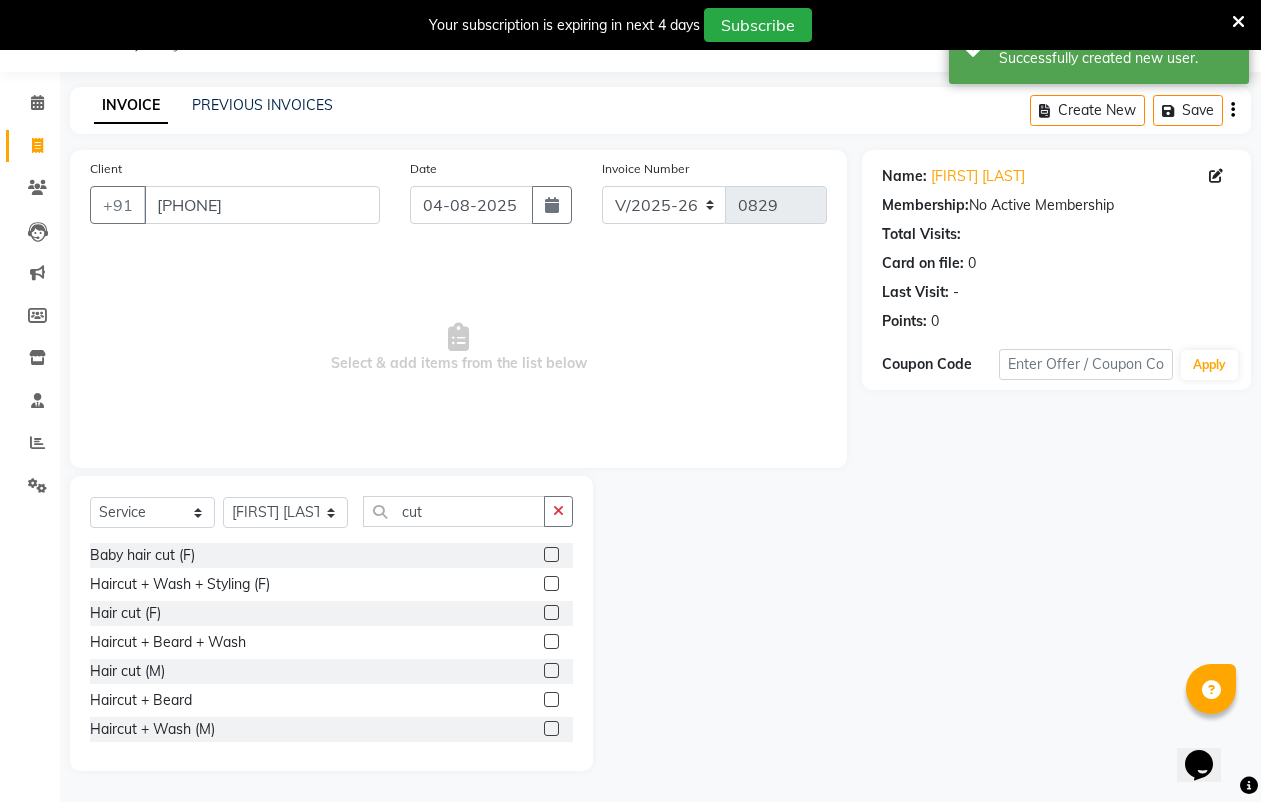 click 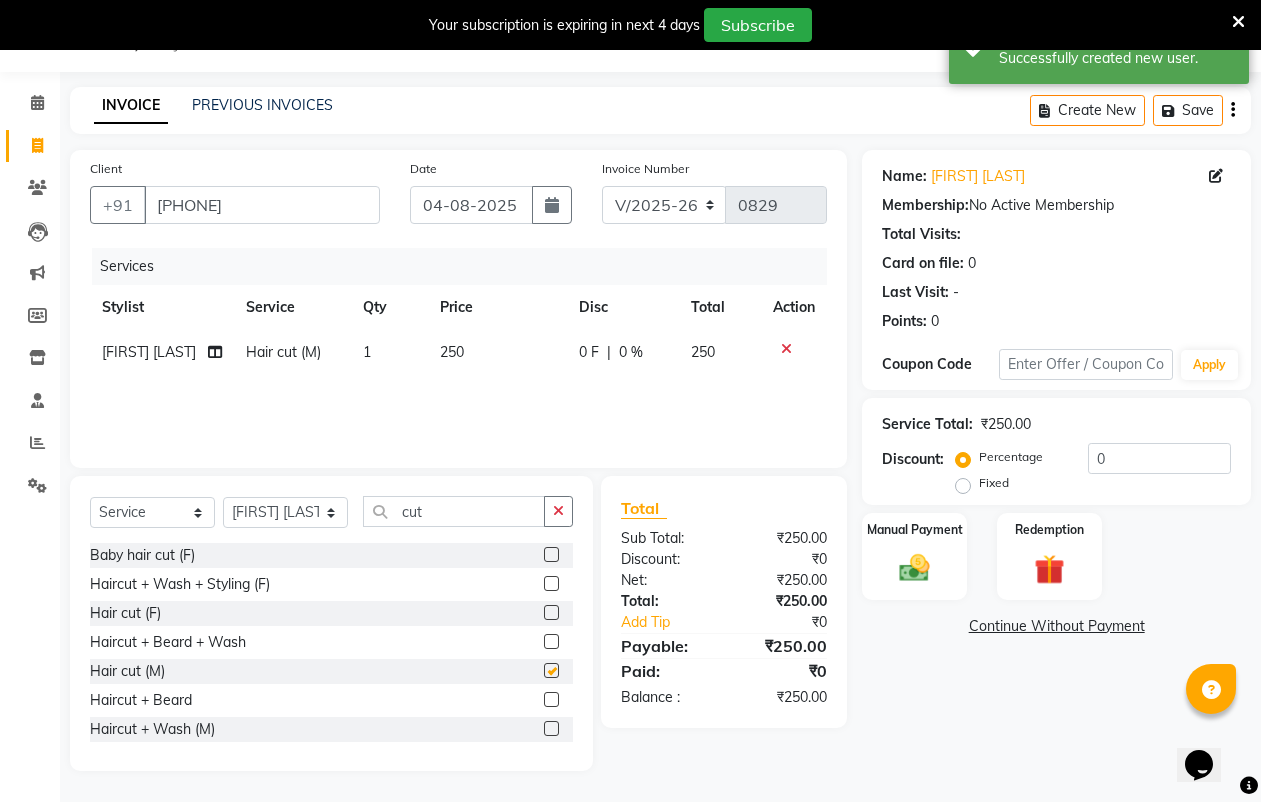 checkbox on "false" 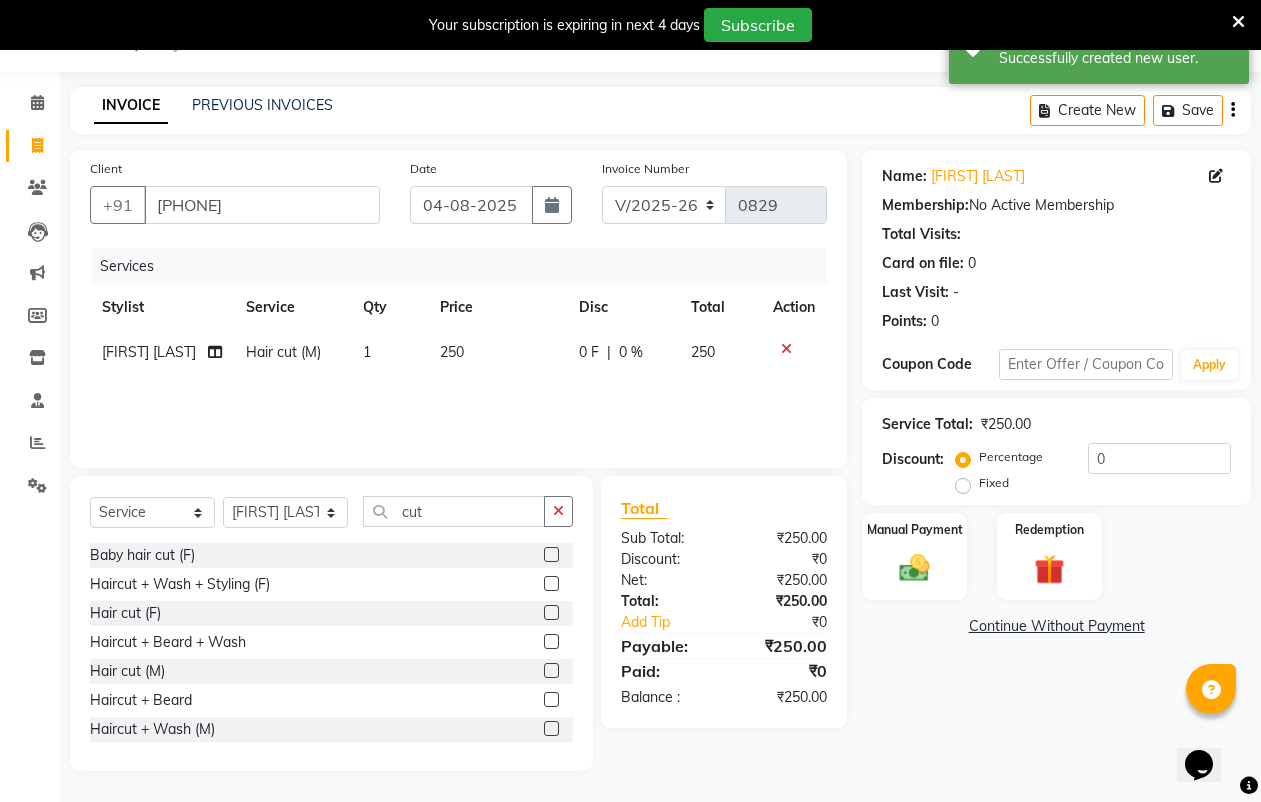 click on "250" 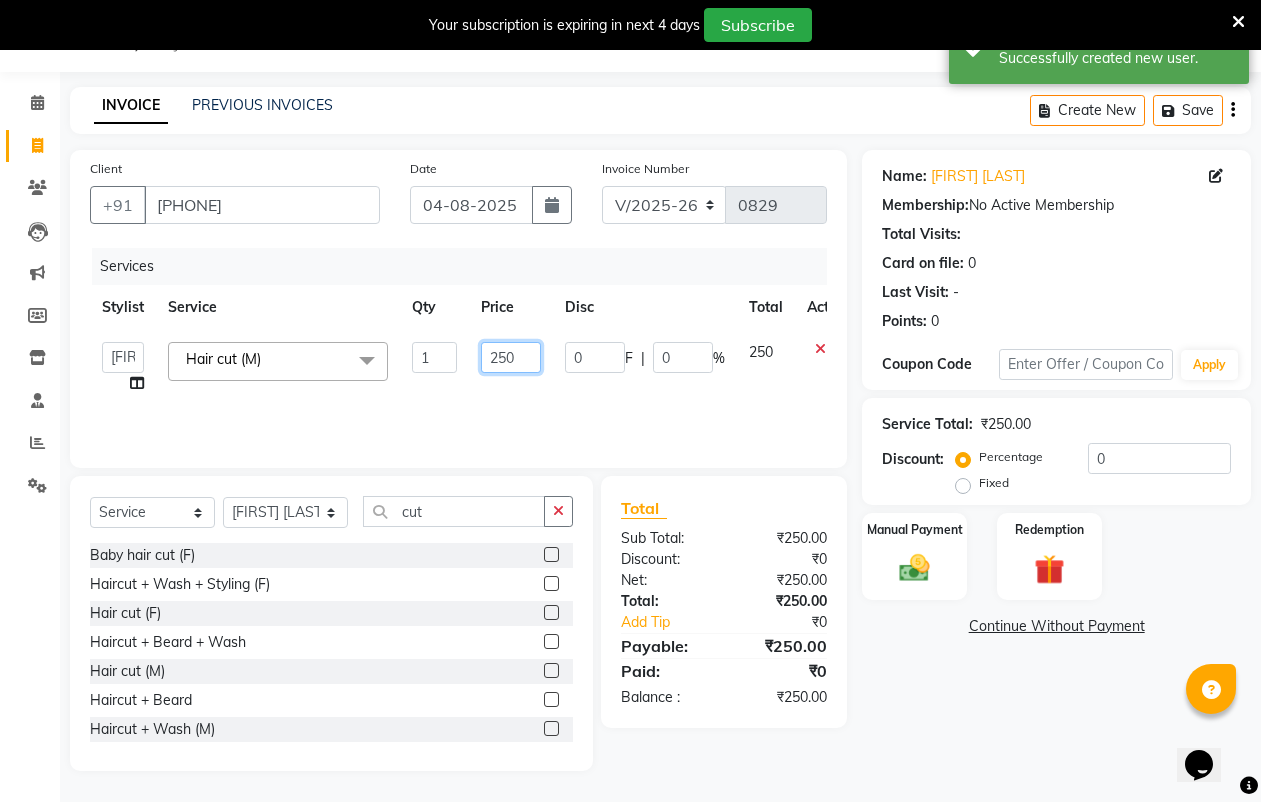 click on "250" 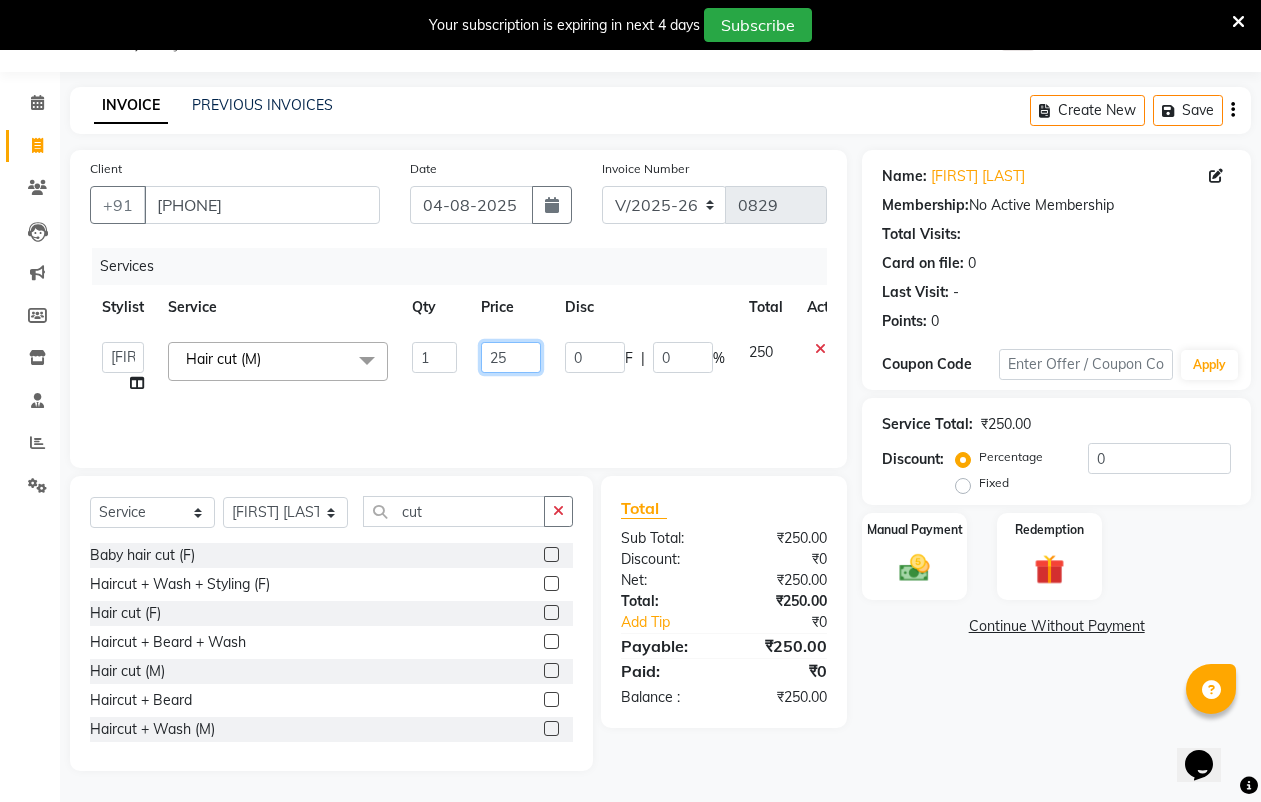 type on "2" 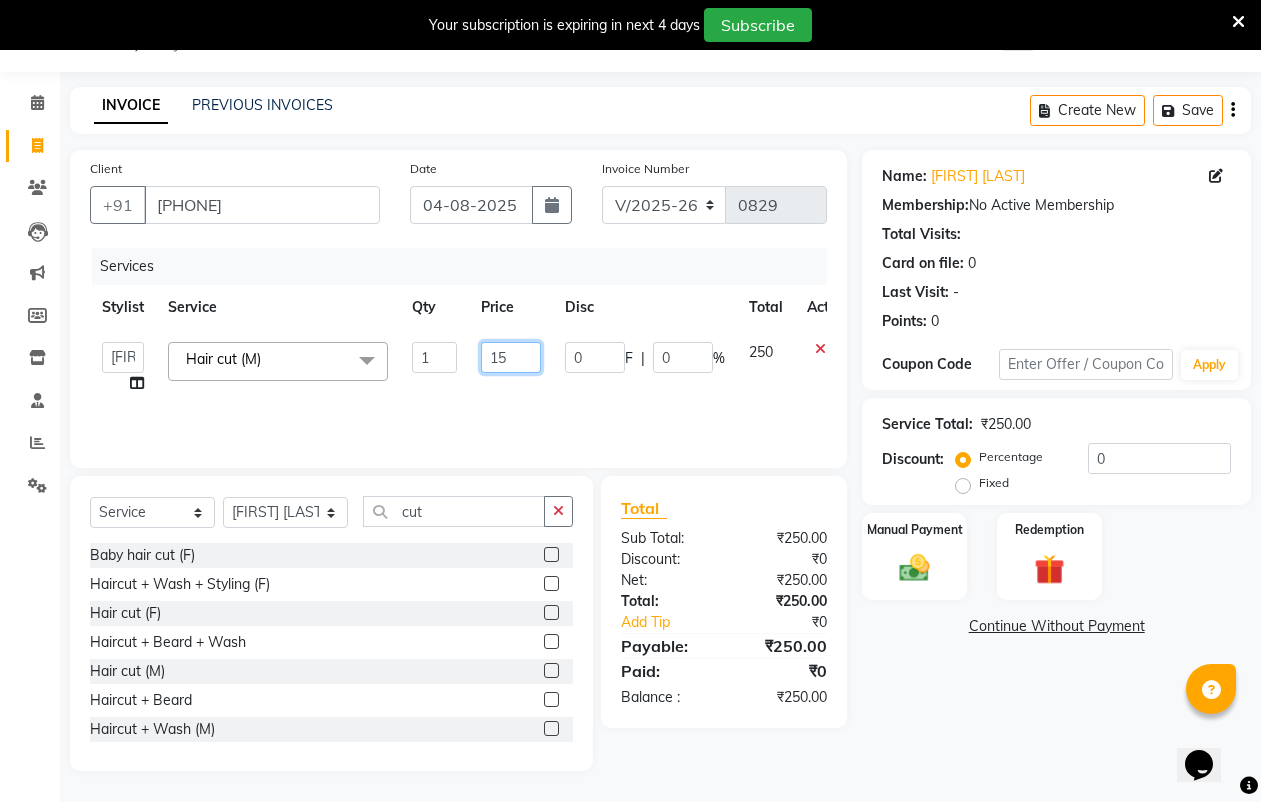 type on "150" 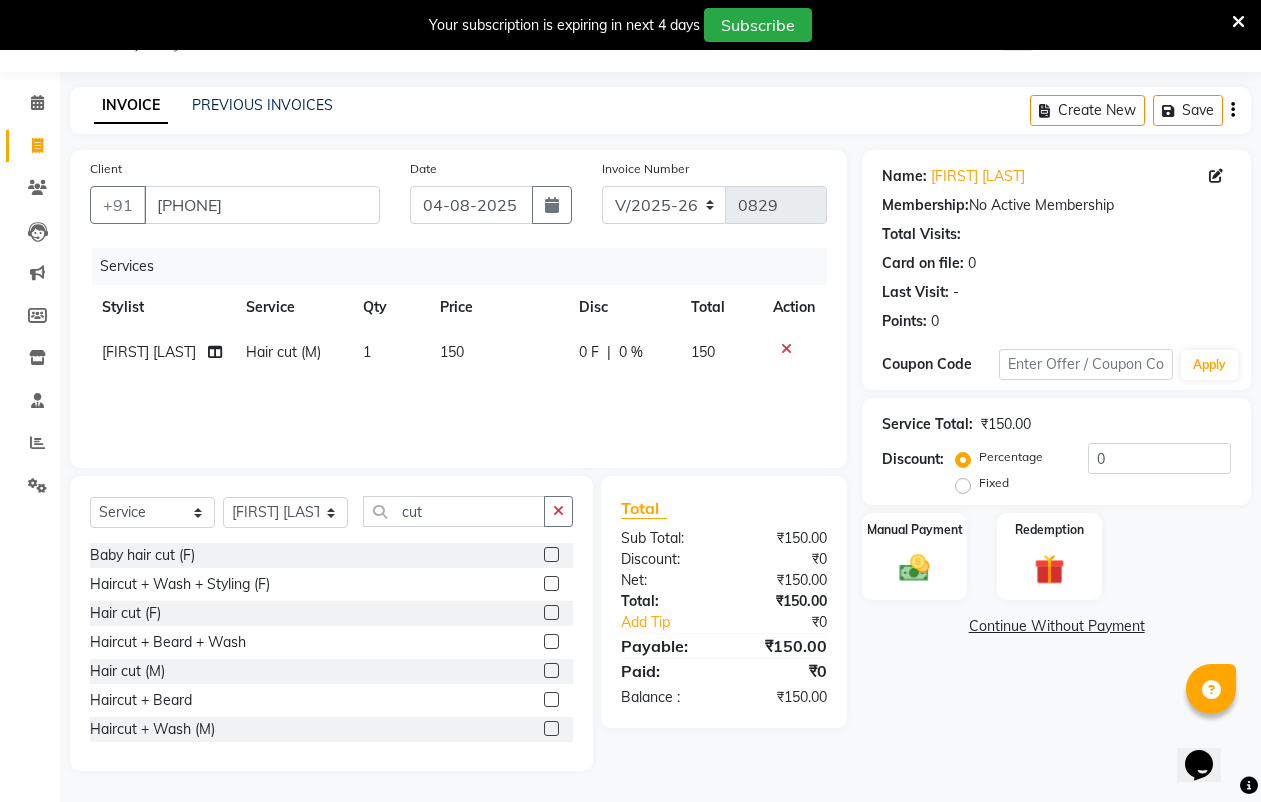 click on "Name: [FIRST] [LAST]  Membership:  No Active Membership  Total Visits:   Card on file:  0 Last Visit:   - Points:   0  Coupon Code Apply Service Total:  ₹150.00  Discount:  Percentage   Fixed  0 Manual Payment Redemption  Continue Without Payment" 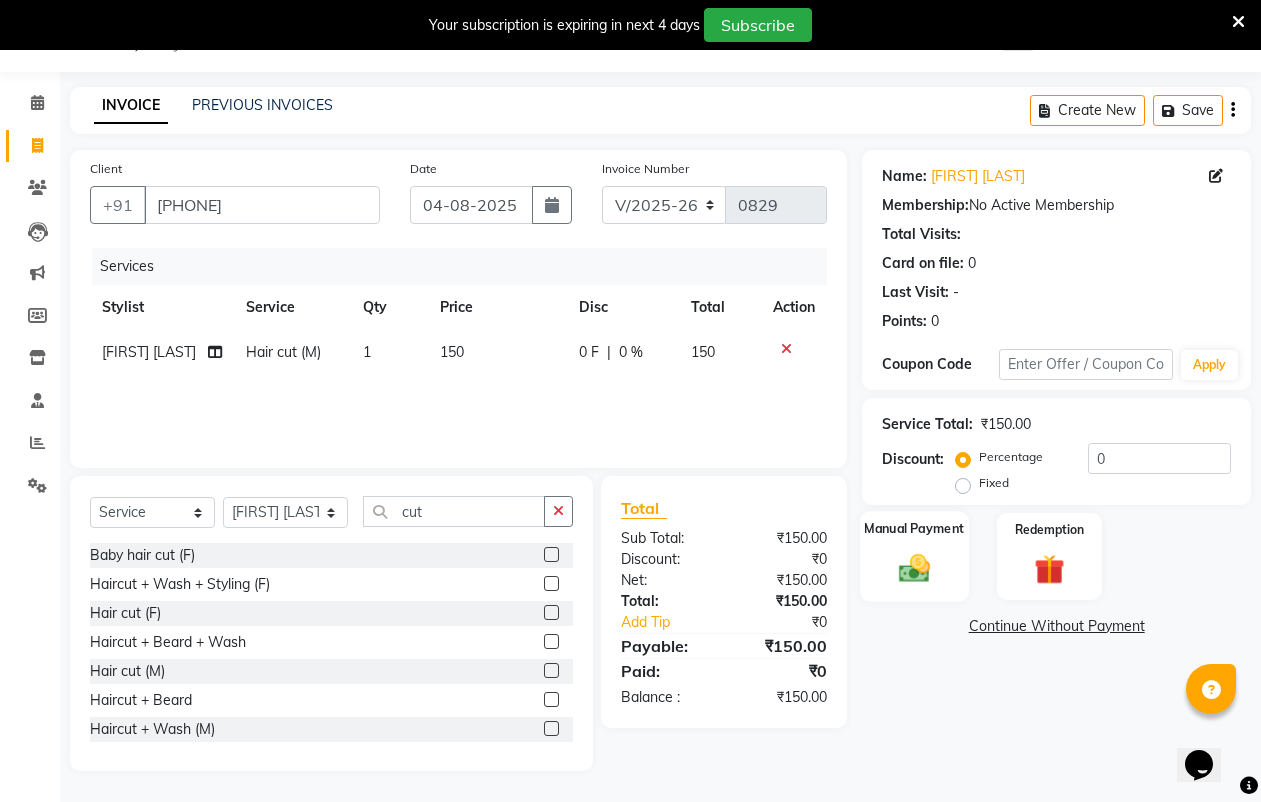 click on "Manual Payment" 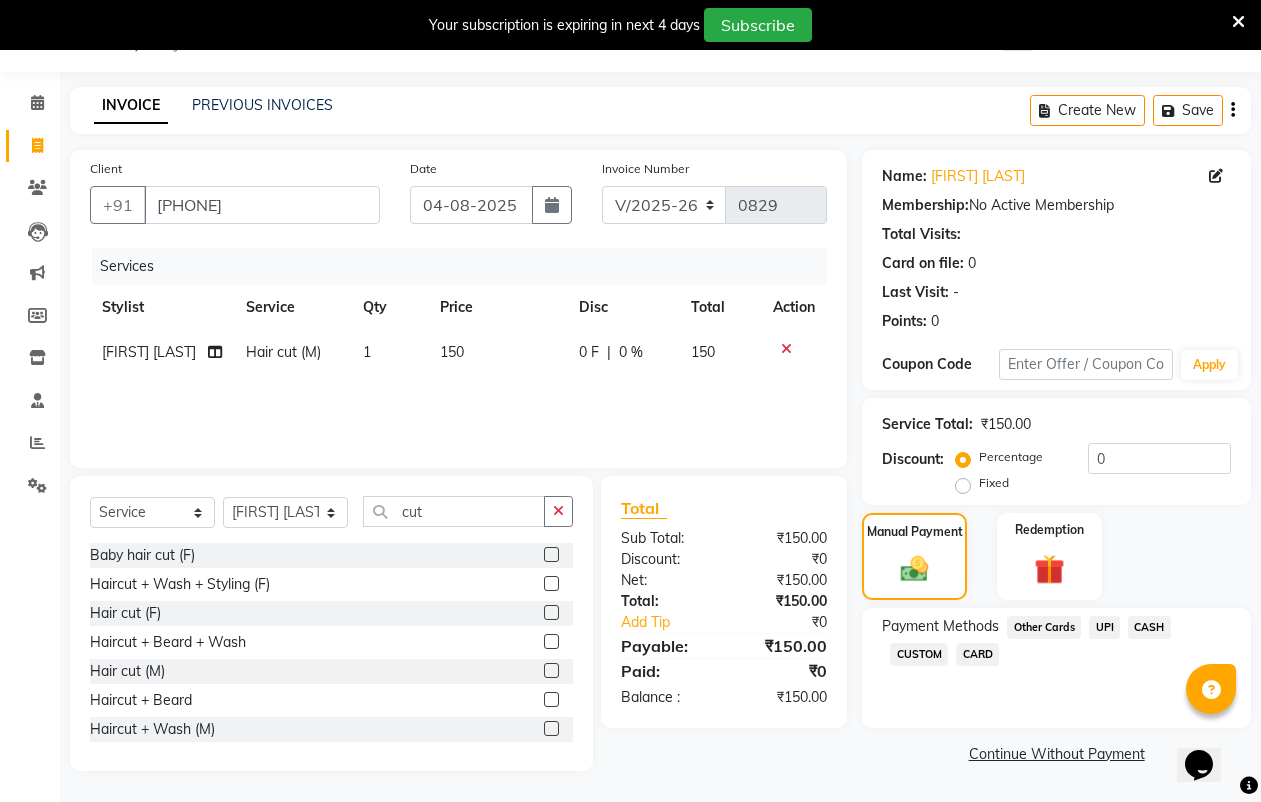 click on "UPI" 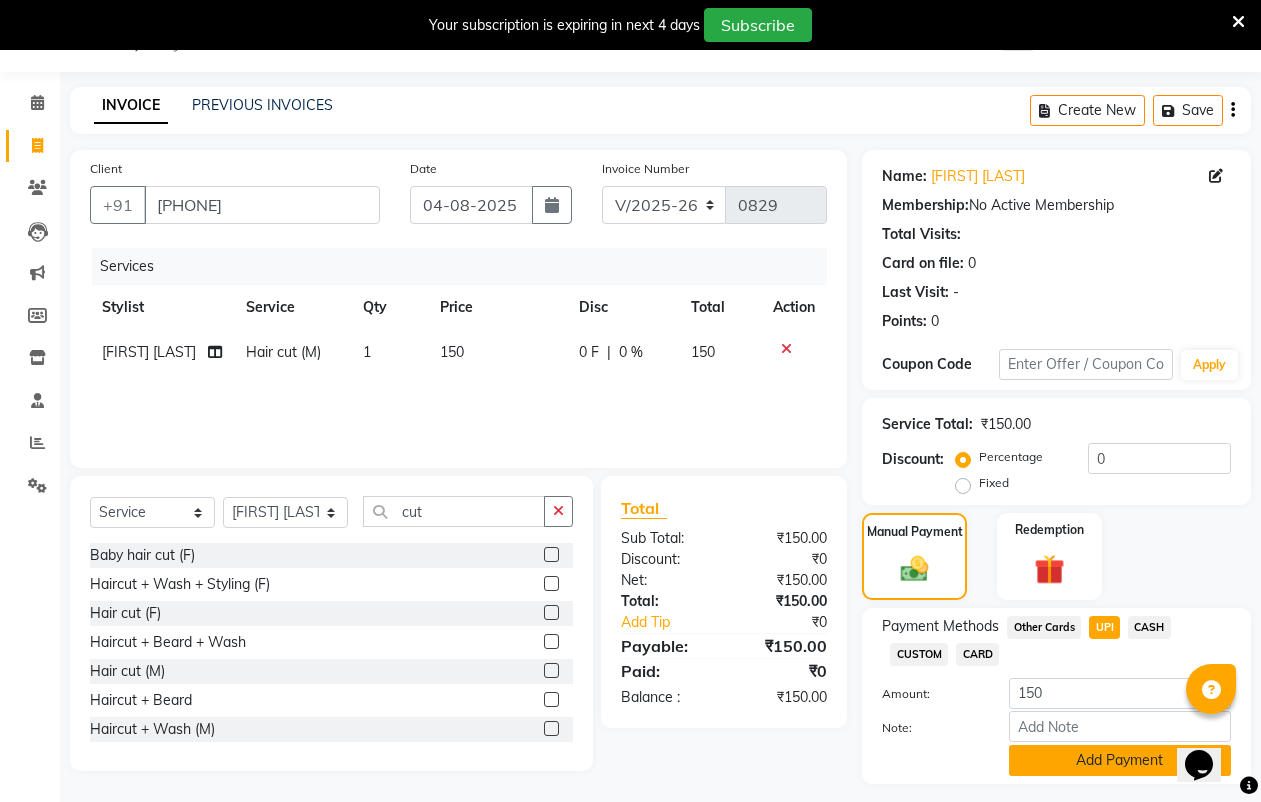 click on "Add Payment" 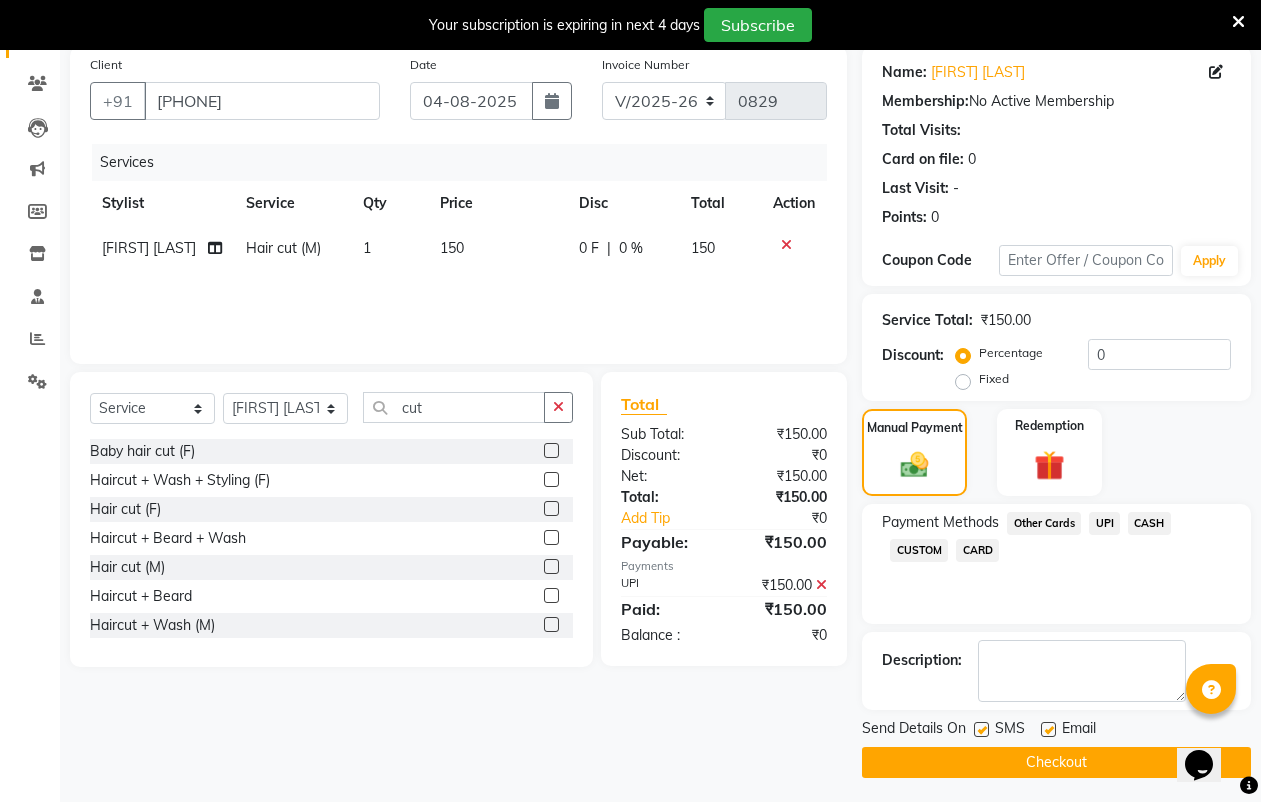 scroll, scrollTop: 160, scrollLeft: 0, axis: vertical 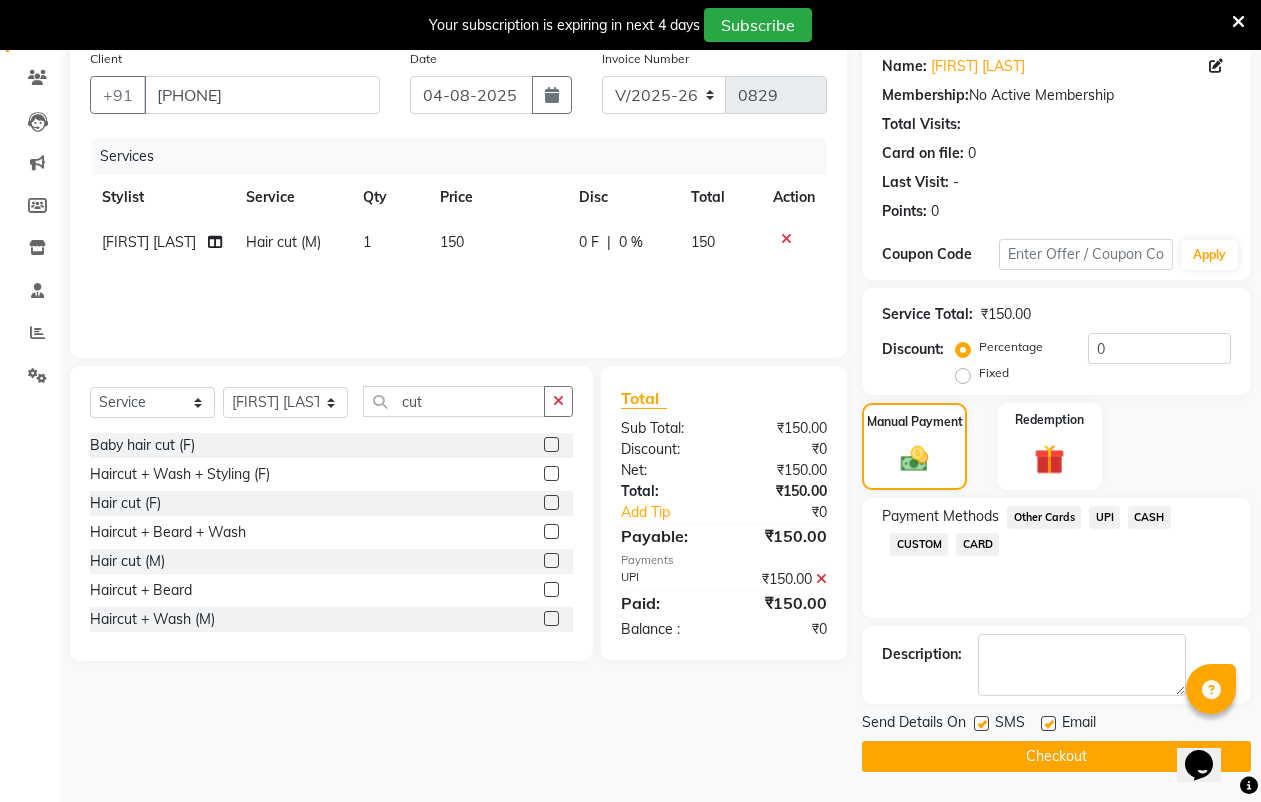 click on "Checkout" 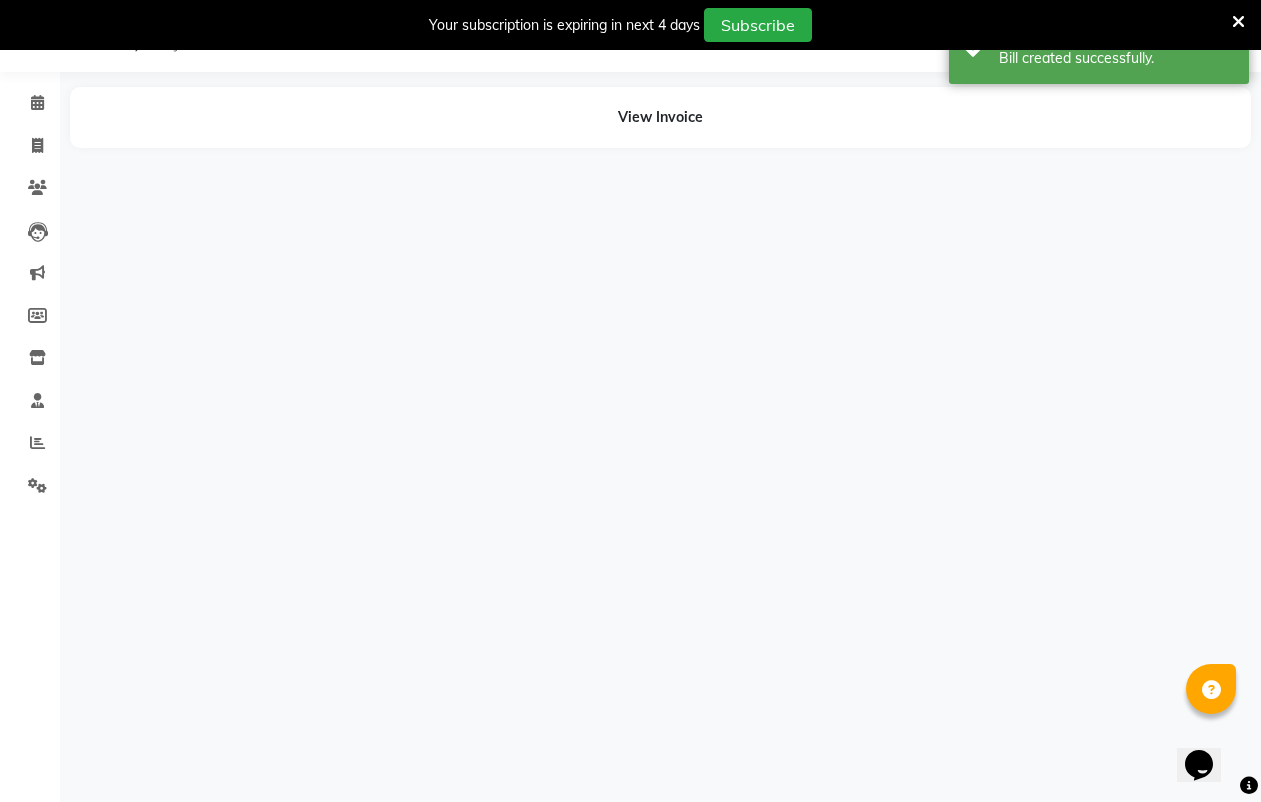 scroll, scrollTop: 50, scrollLeft: 0, axis: vertical 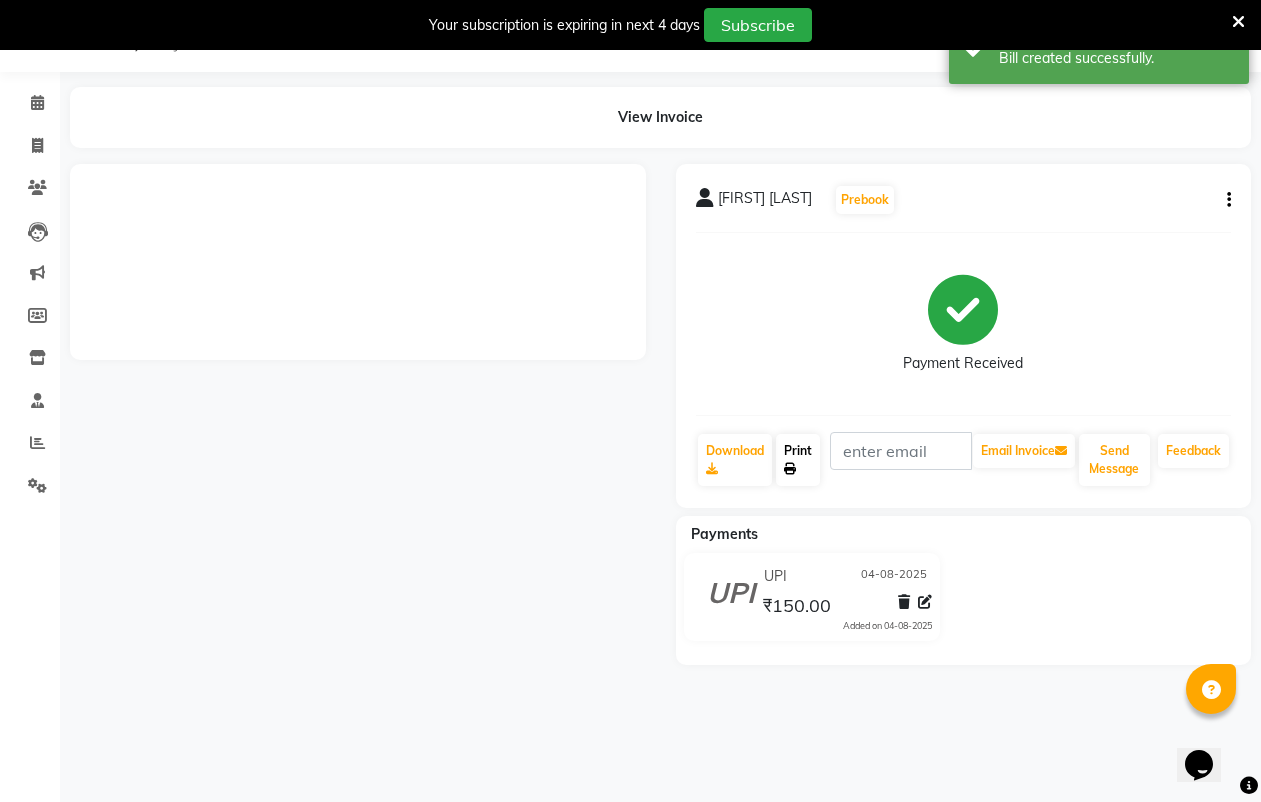 click on "Print" 